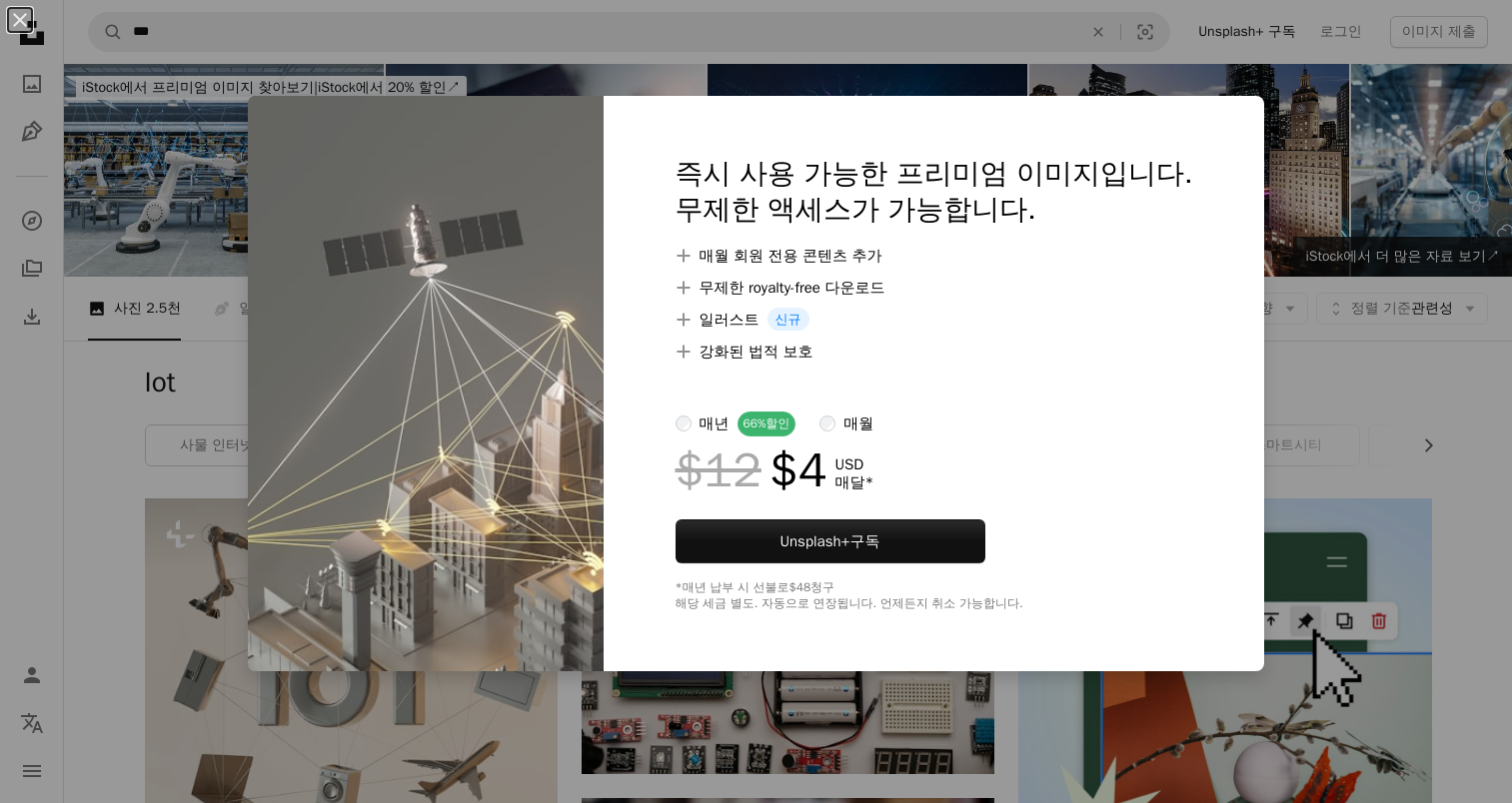 scroll, scrollTop: 2497, scrollLeft: 0, axis: vertical 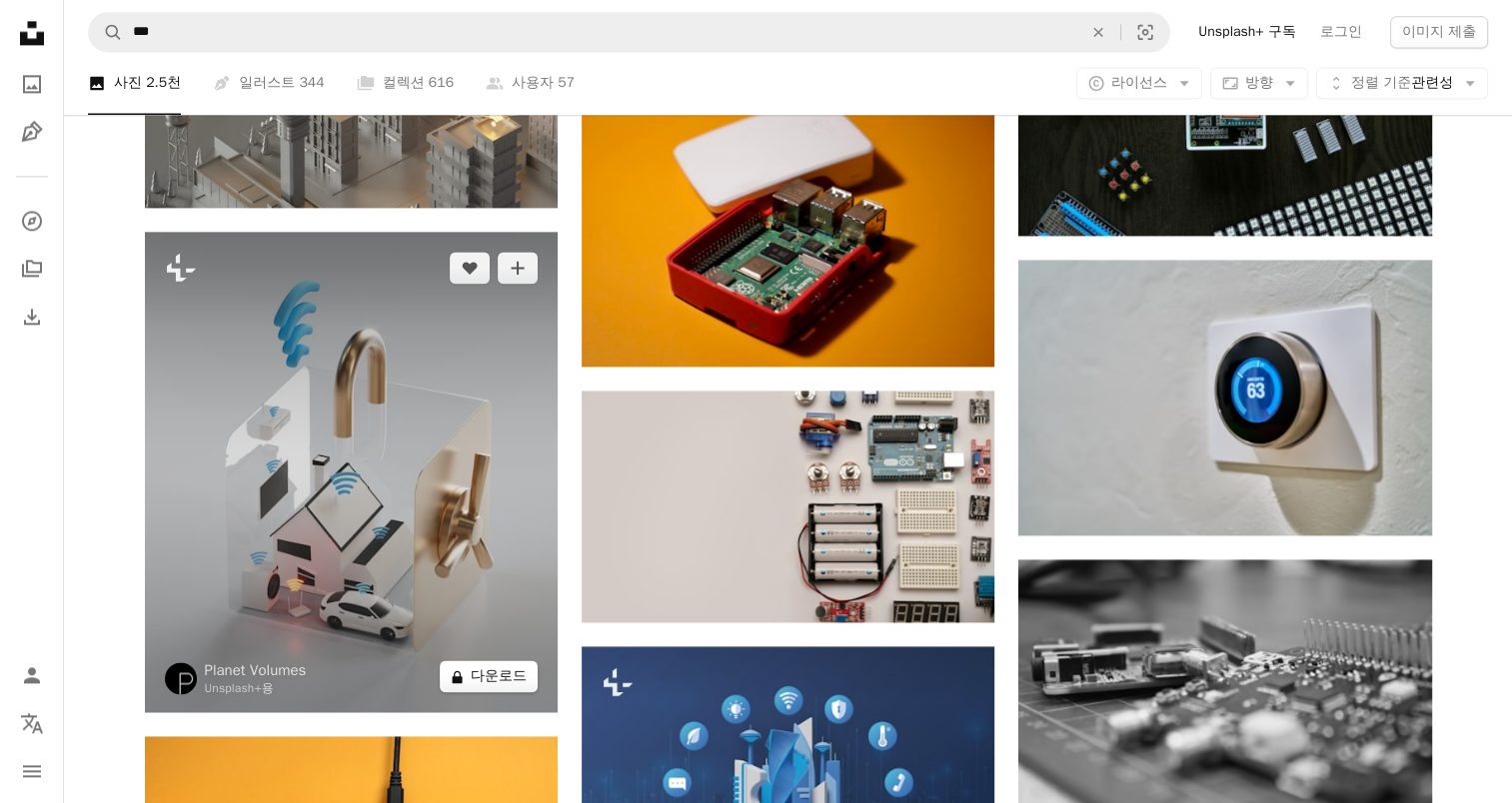 click on "A lock 다운로드" at bounding box center [489, 676] 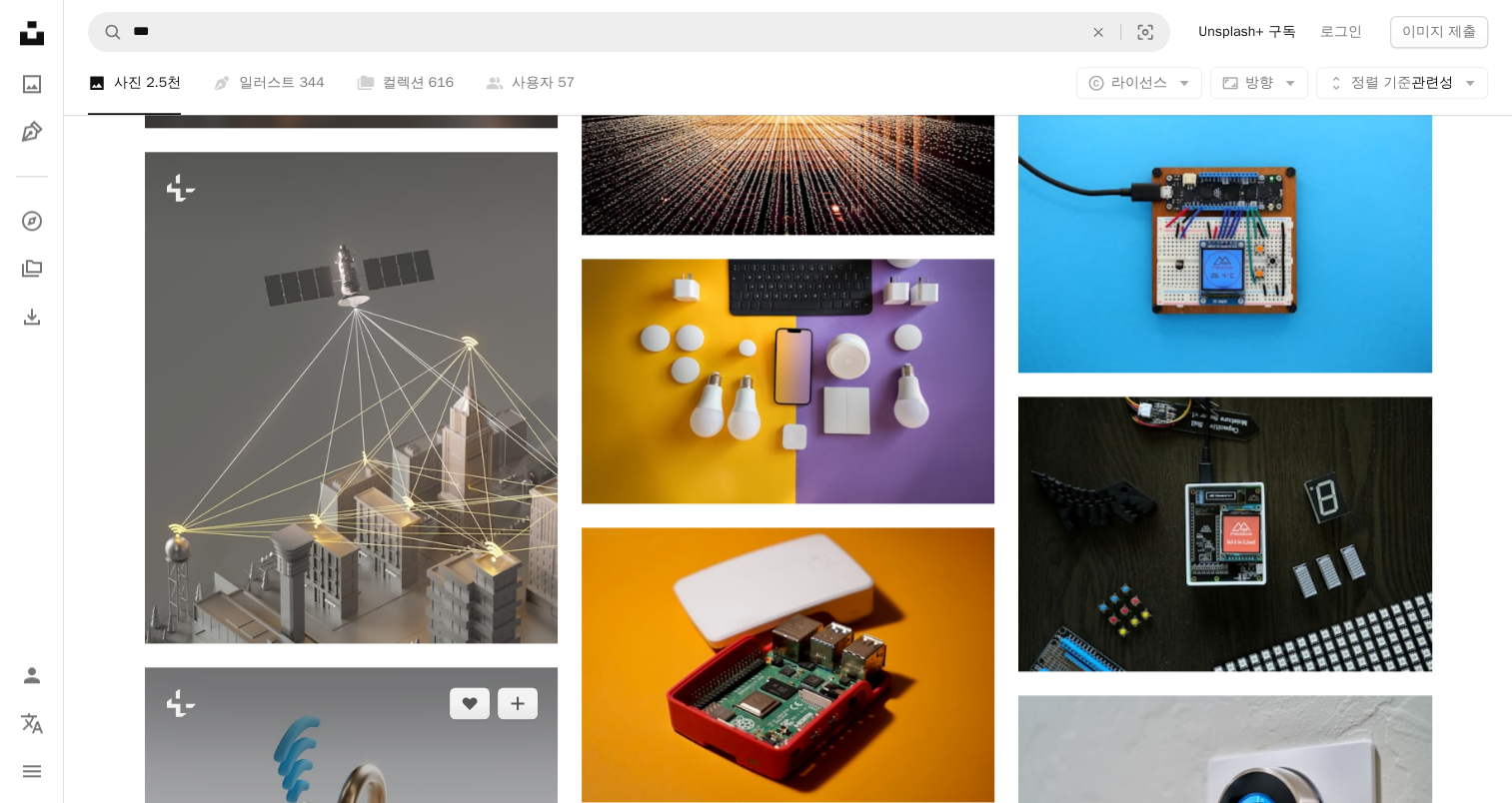 scroll, scrollTop: 2097, scrollLeft: 0, axis: vertical 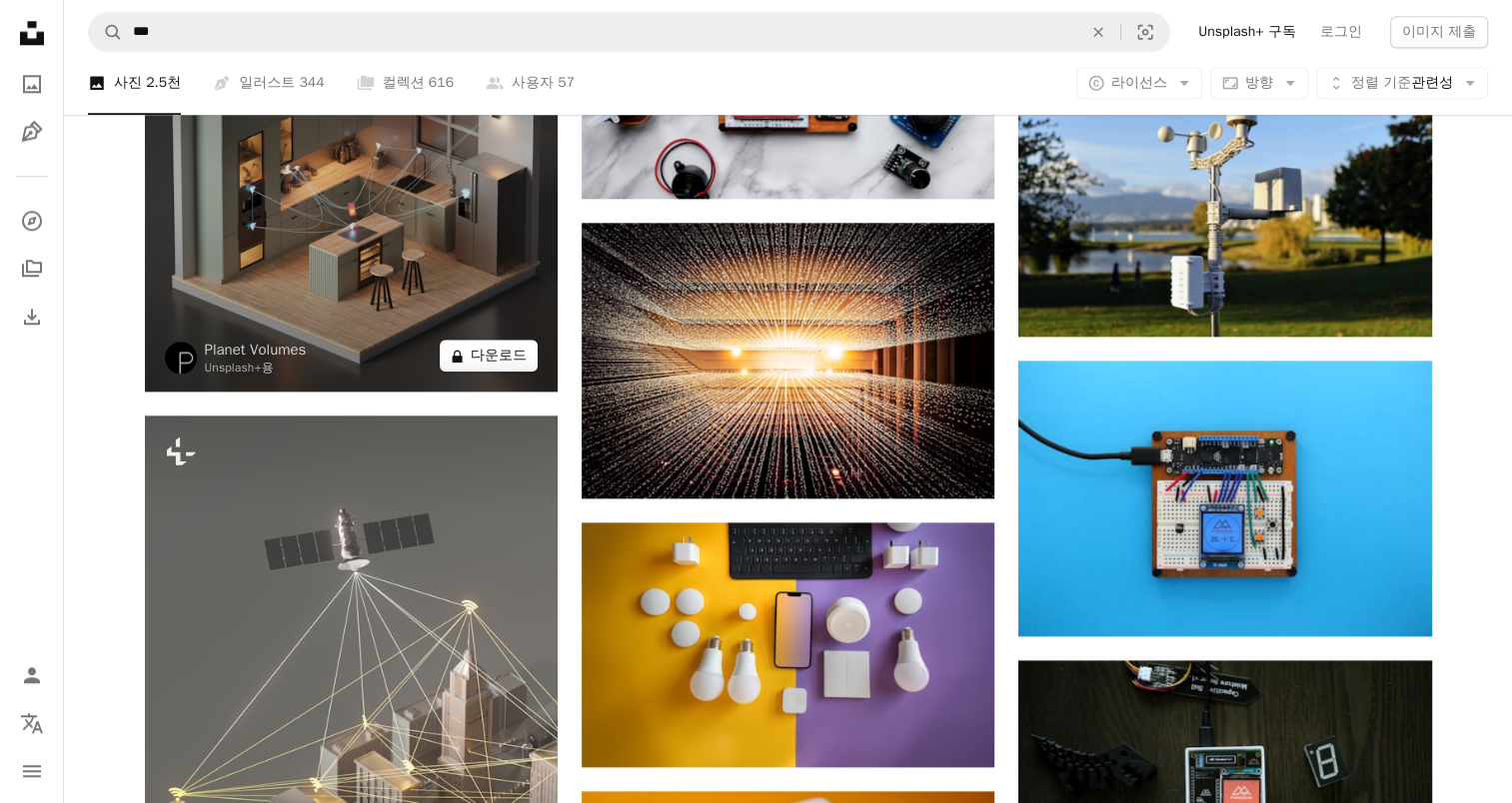 click on "A lock 다운로드" at bounding box center (489, 356) 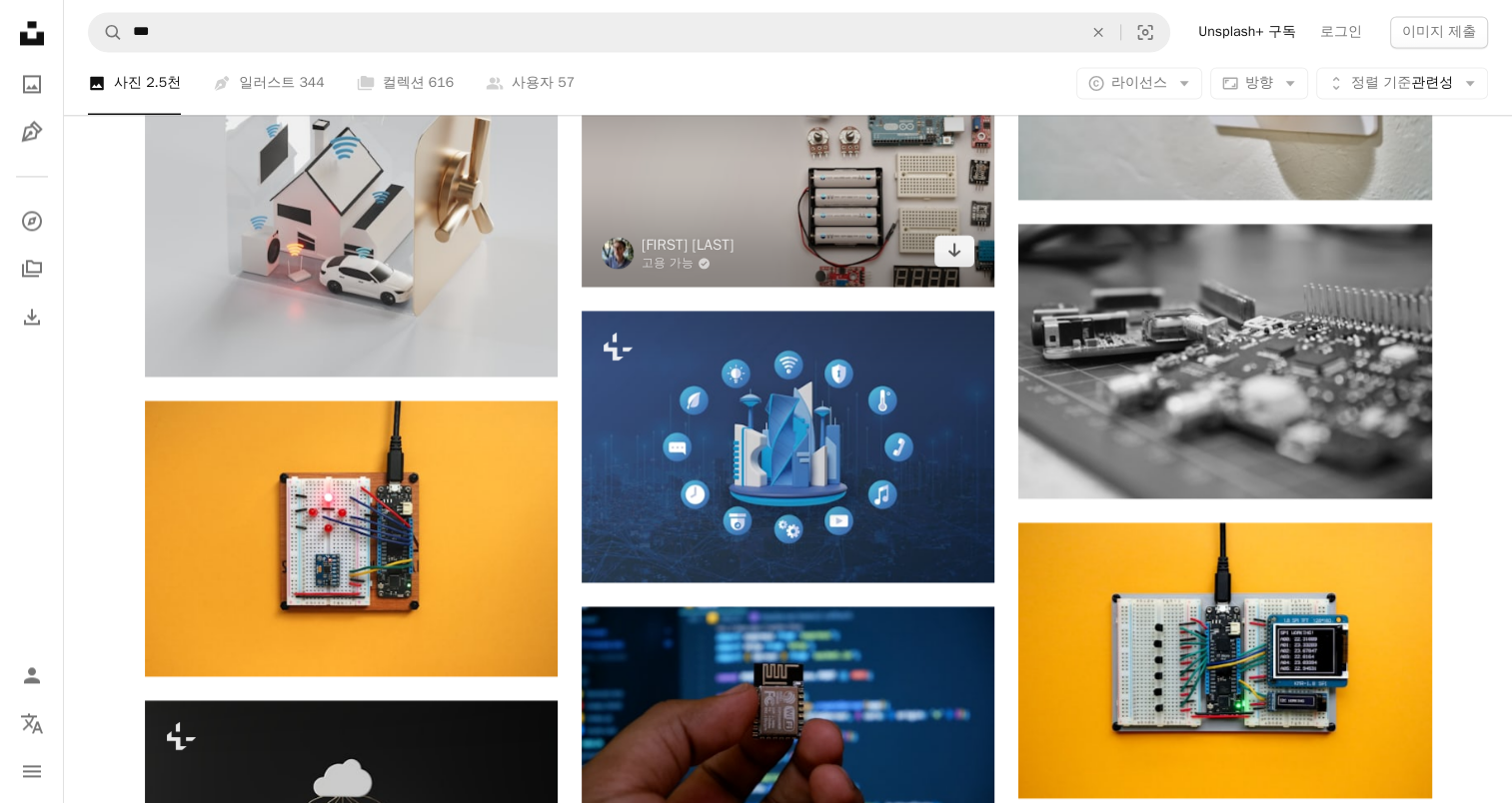 scroll, scrollTop: 3196, scrollLeft: 0, axis: vertical 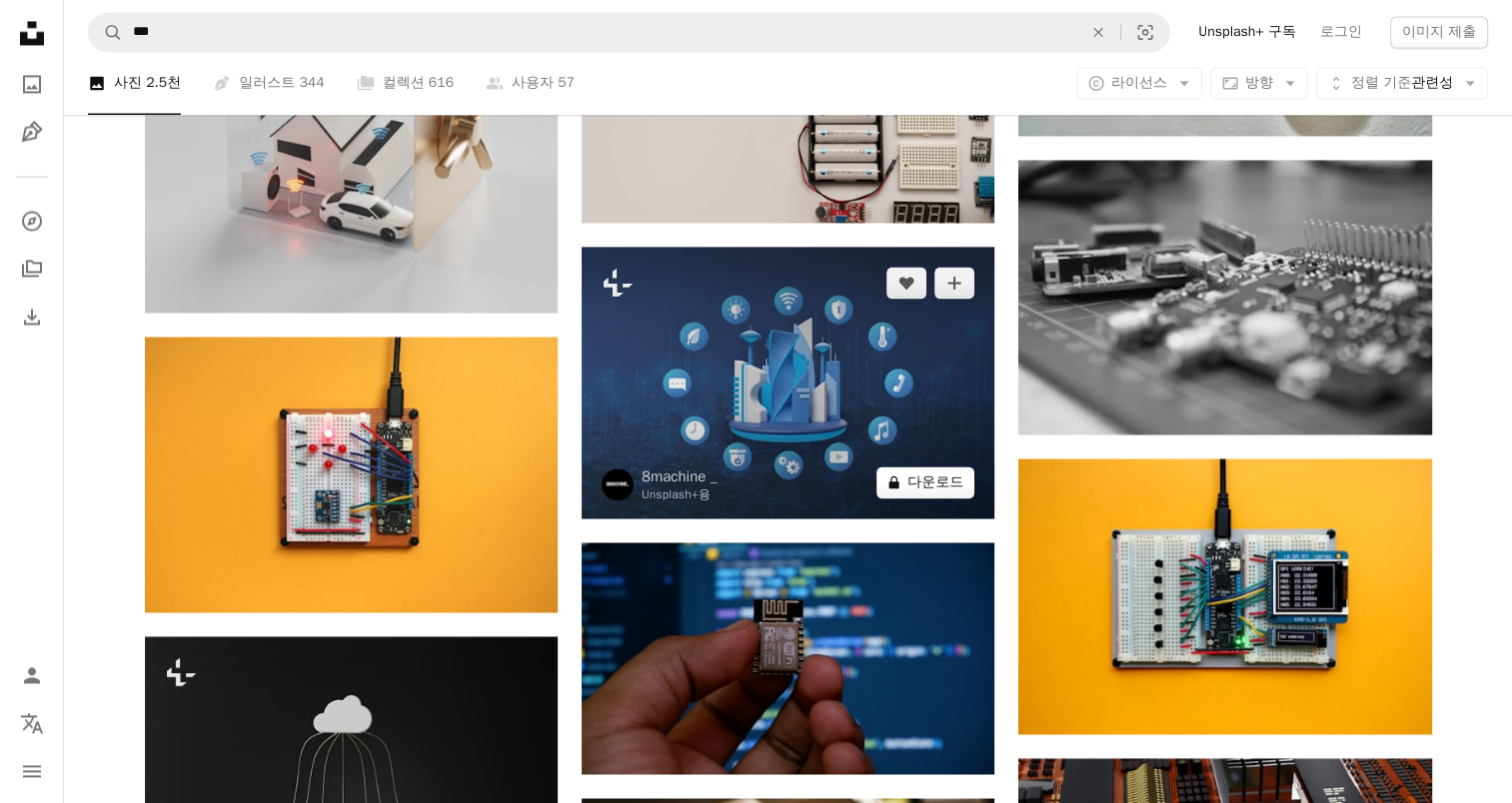 click on "A lock 다운로드" at bounding box center (925, 482) 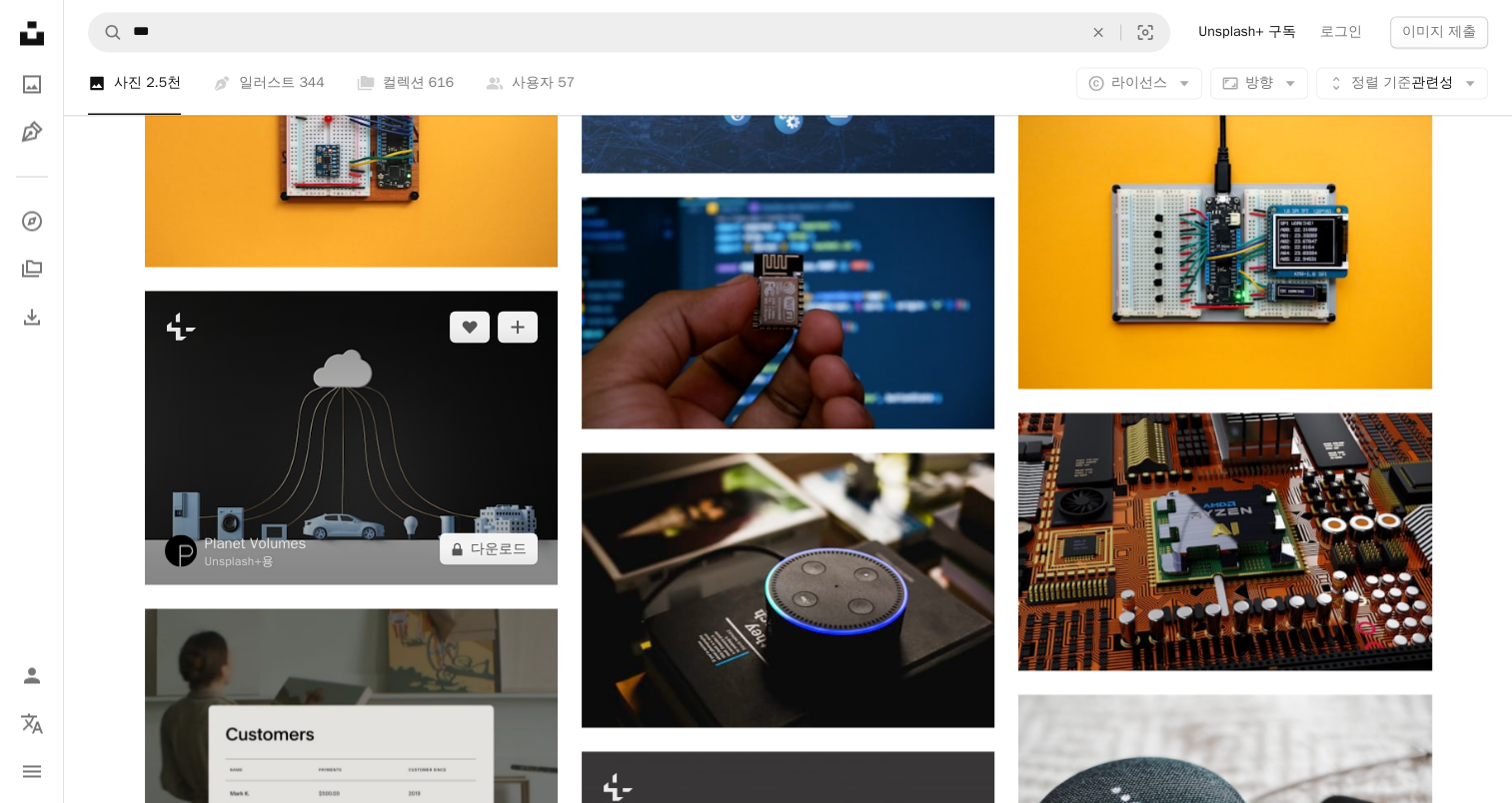 scroll, scrollTop: 3596, scrollLeft: 0, axis: vertical 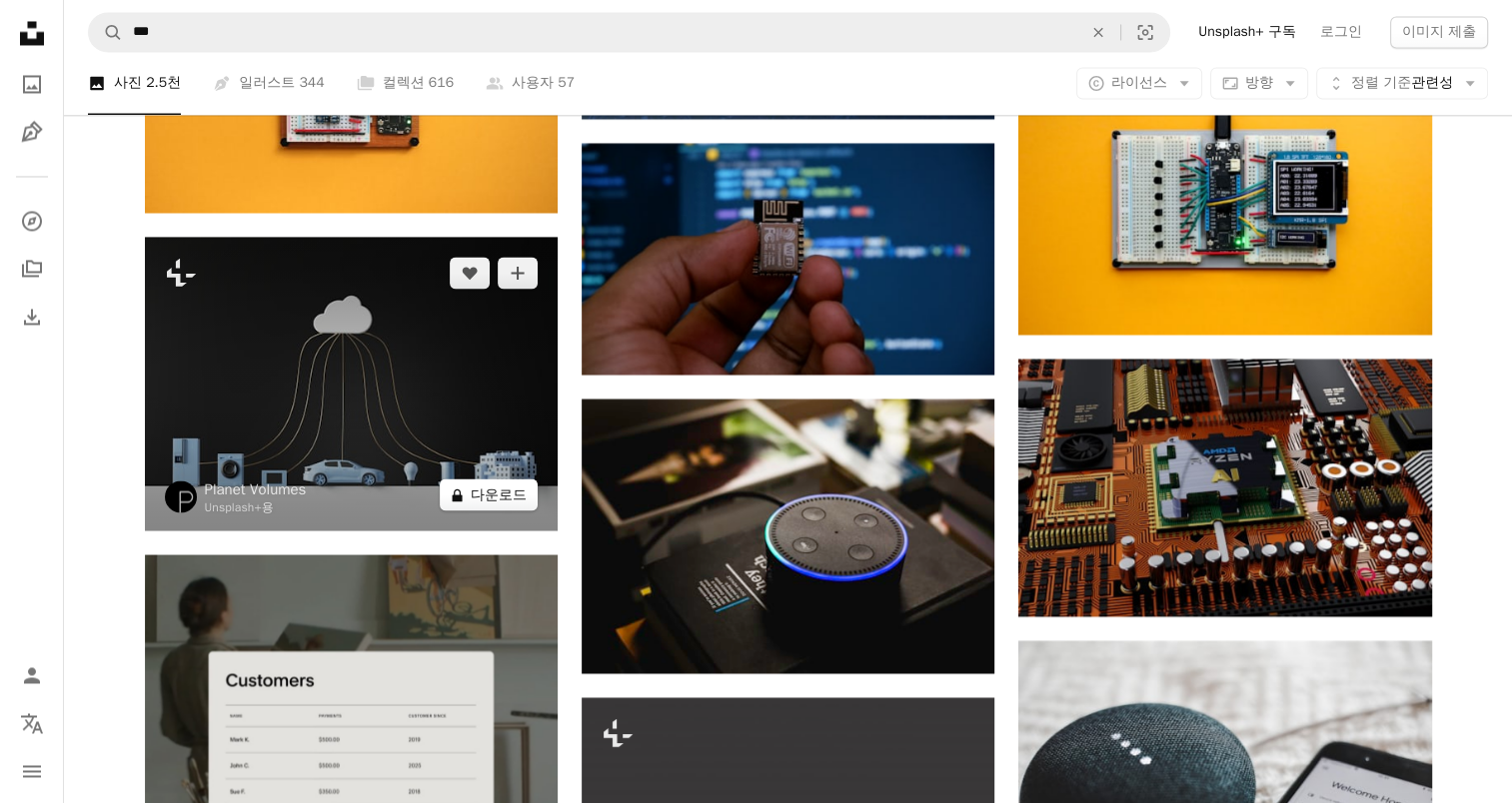 click on "A lock 다운로드" at bounding box center (489, 494) 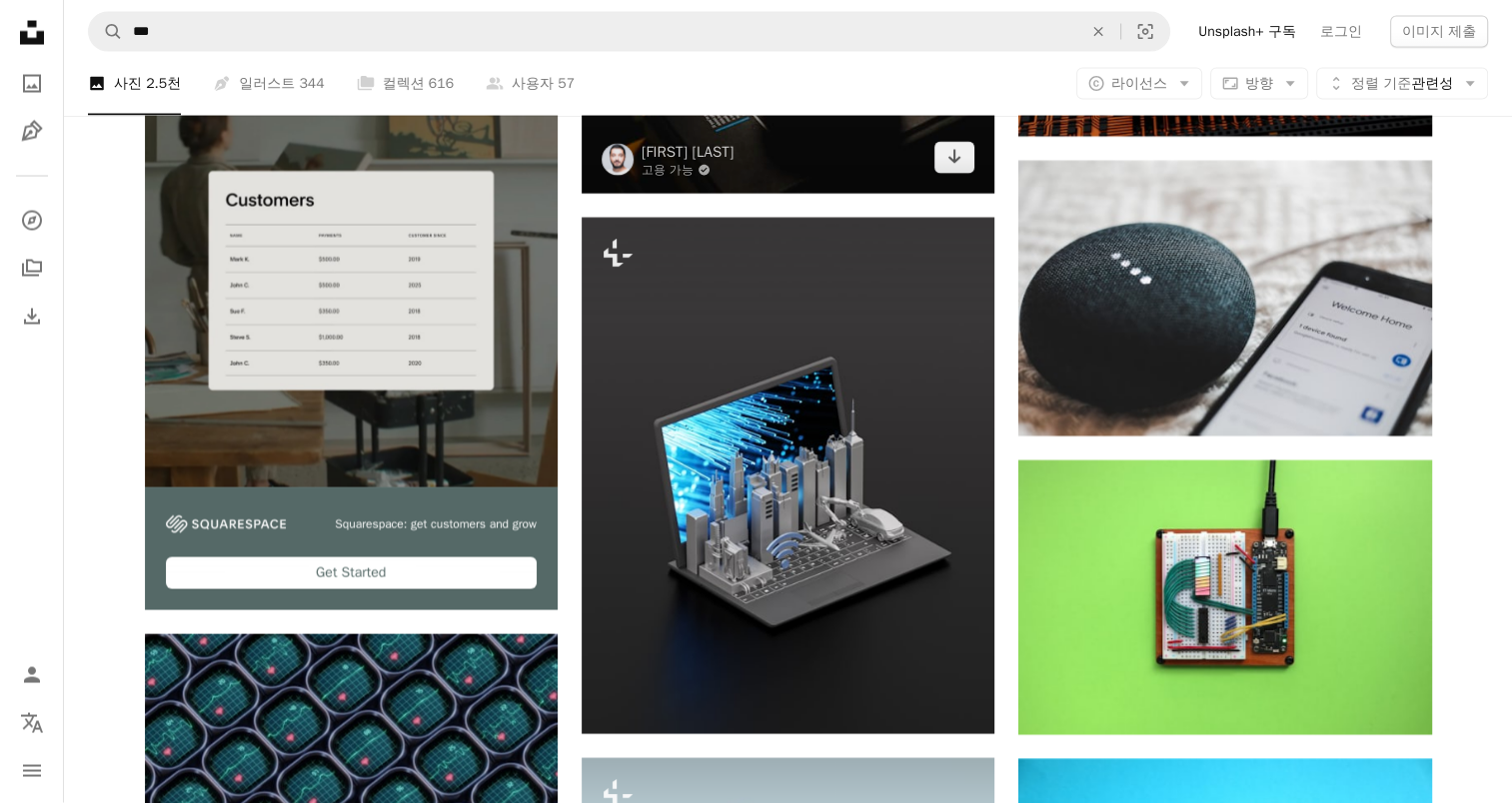 scroll, scrollTop: 4095, scrollLeft: 0, axis: vertical 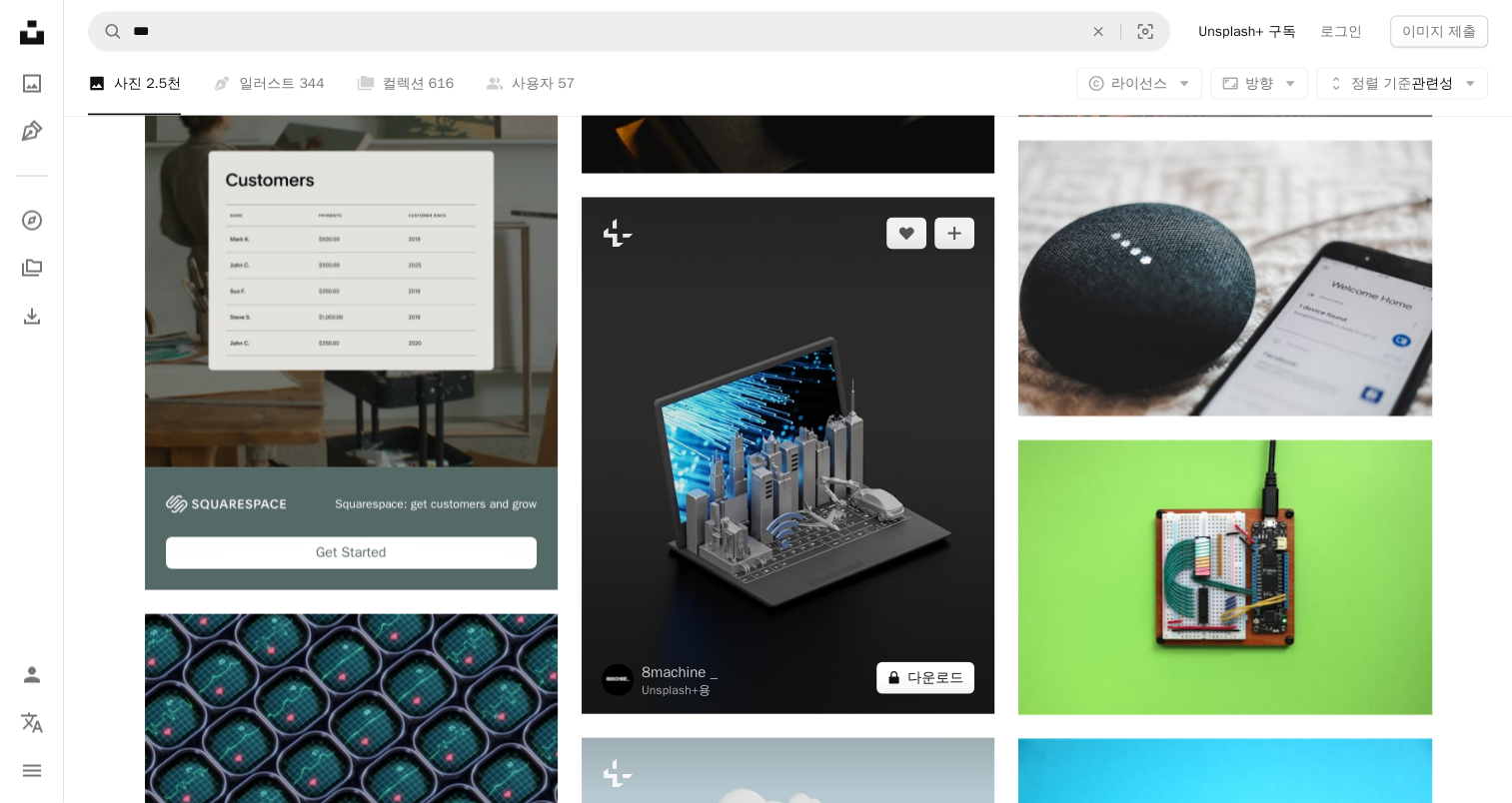 click on "A lock 다운로드" at bounding box center (925, 678) 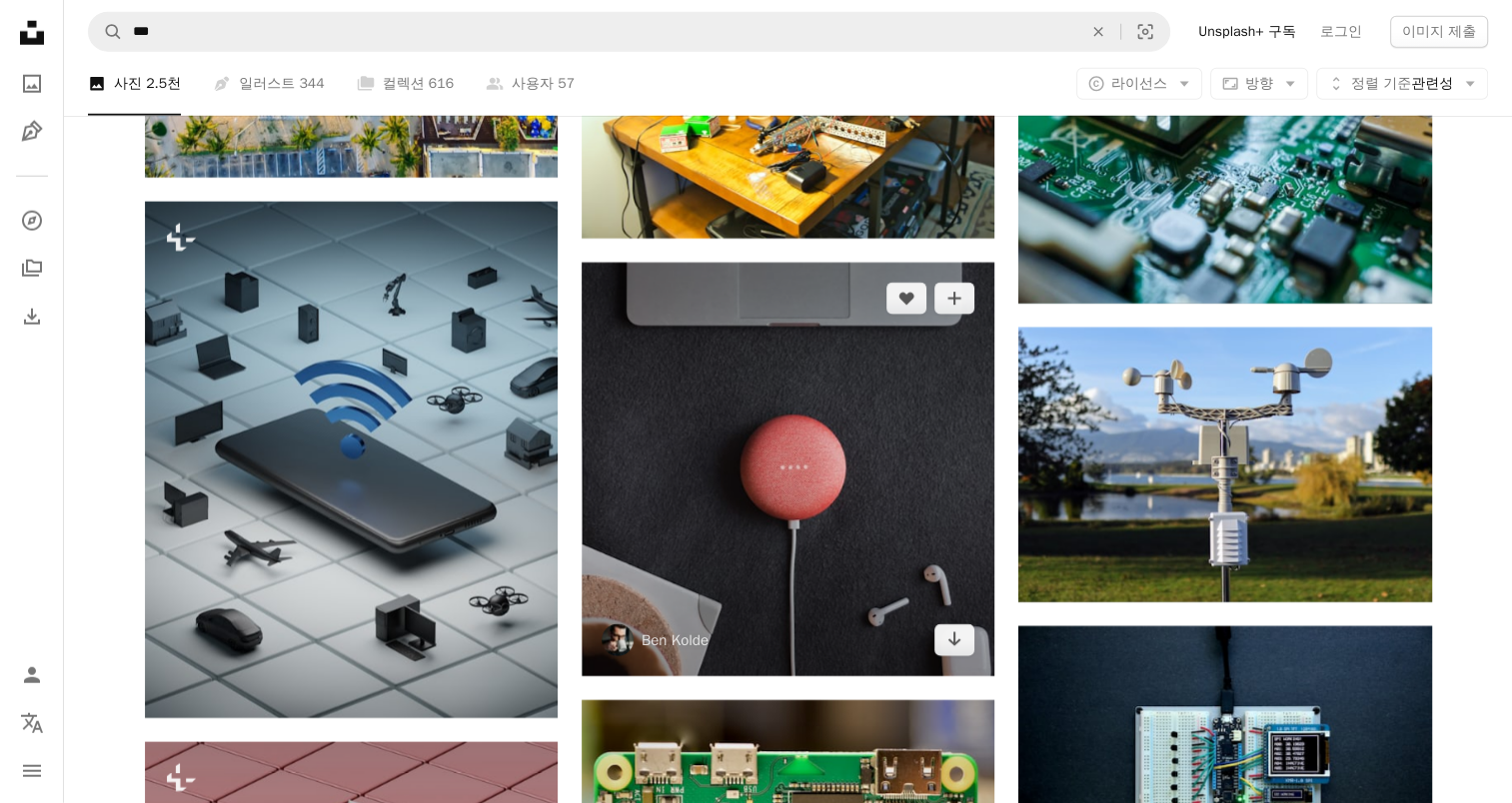 scroll, scrollTop: 5493, scrollLeft: 0, axis: vertical 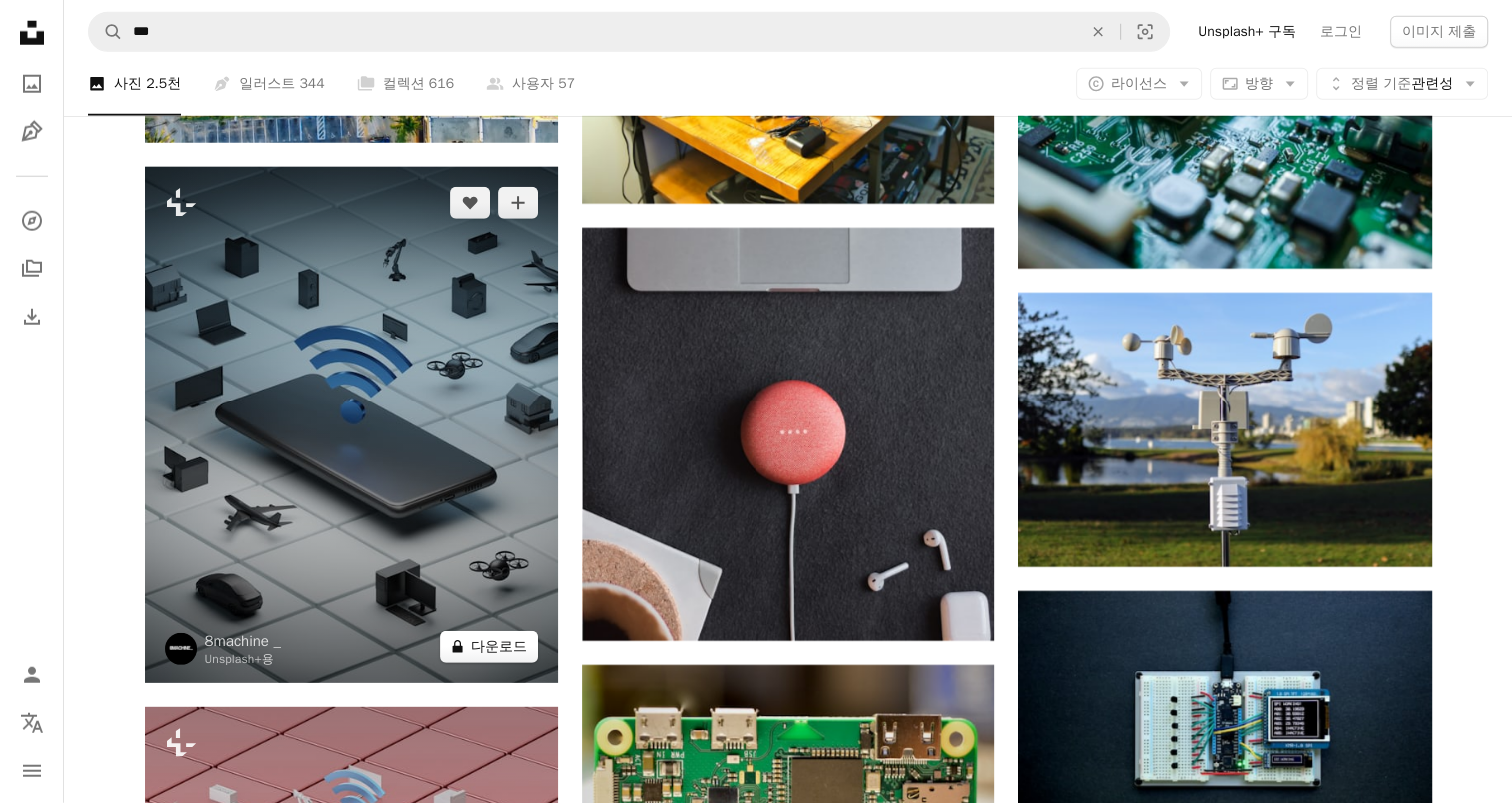 click on "A lock 다운로드" at bounding box center (489, 647) 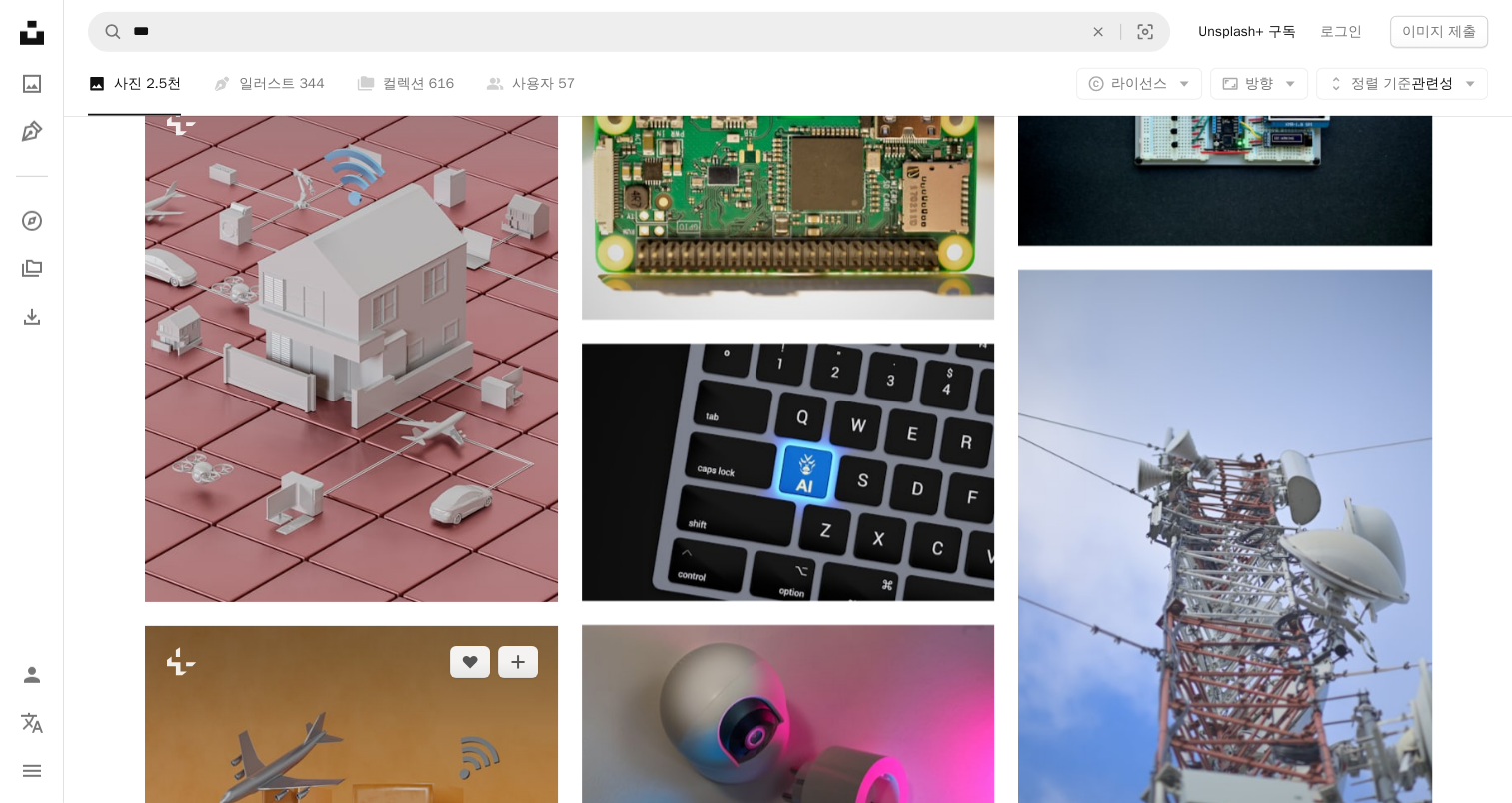 scroll, scrollTop: 6092, scrollLeft: 0, axis: vertical 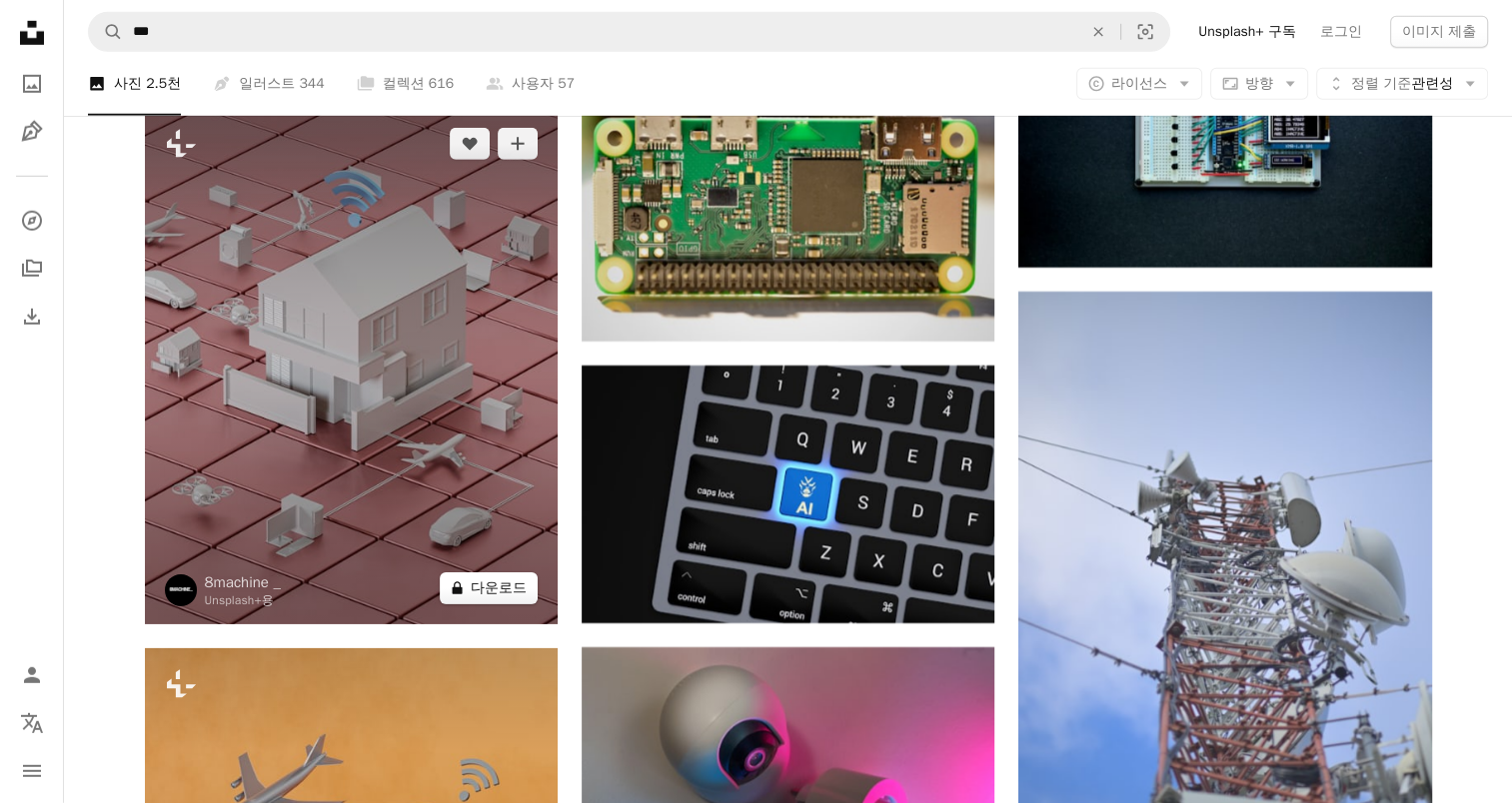 click on "A lock 다운로드" at bounding box center (489, 588) 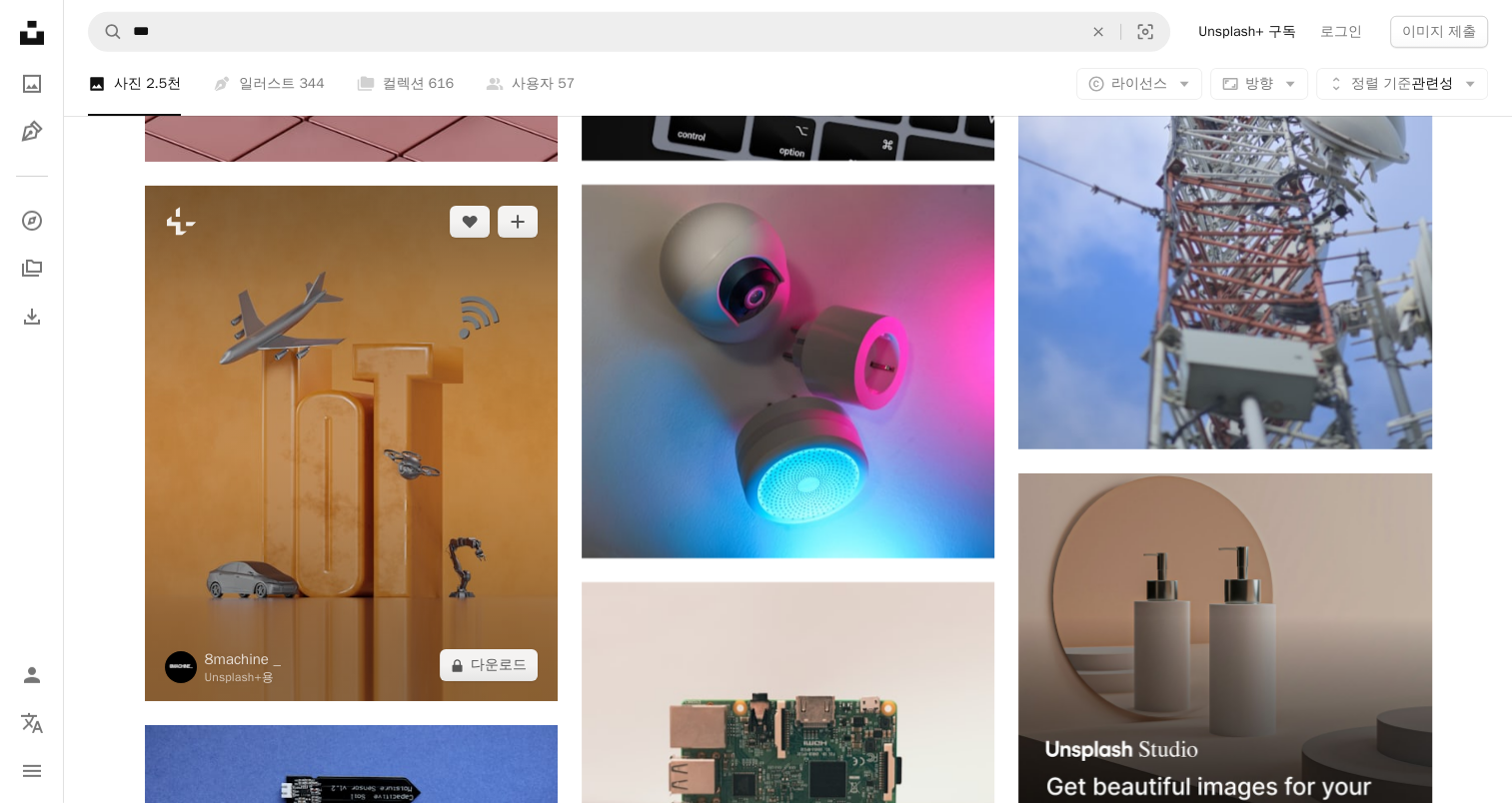 scroll, scrollTop: 6592, scrollLeft: 0, axis: vertical 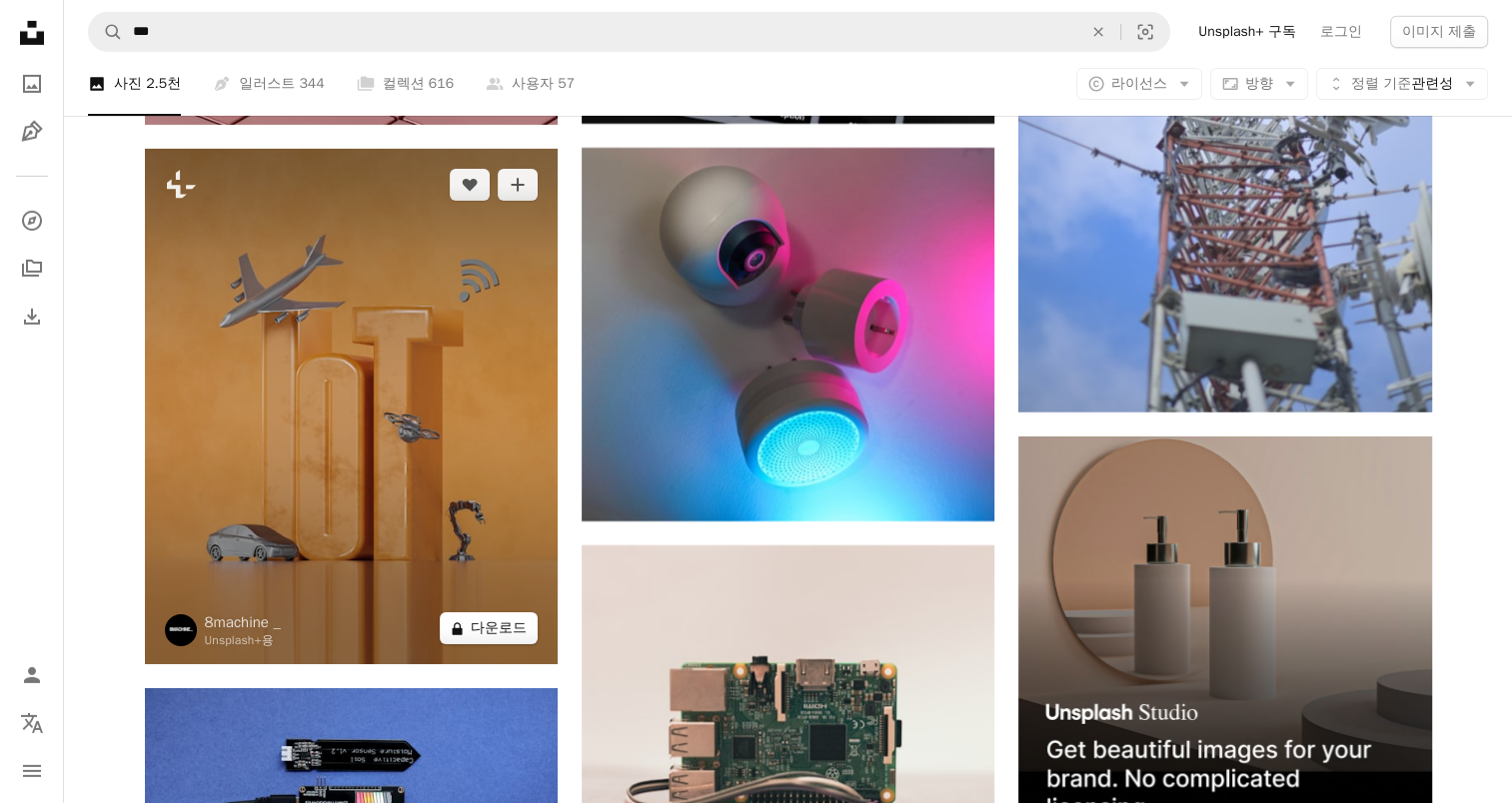 click on "A lock 다운로드" at bounding box center (489, 628) 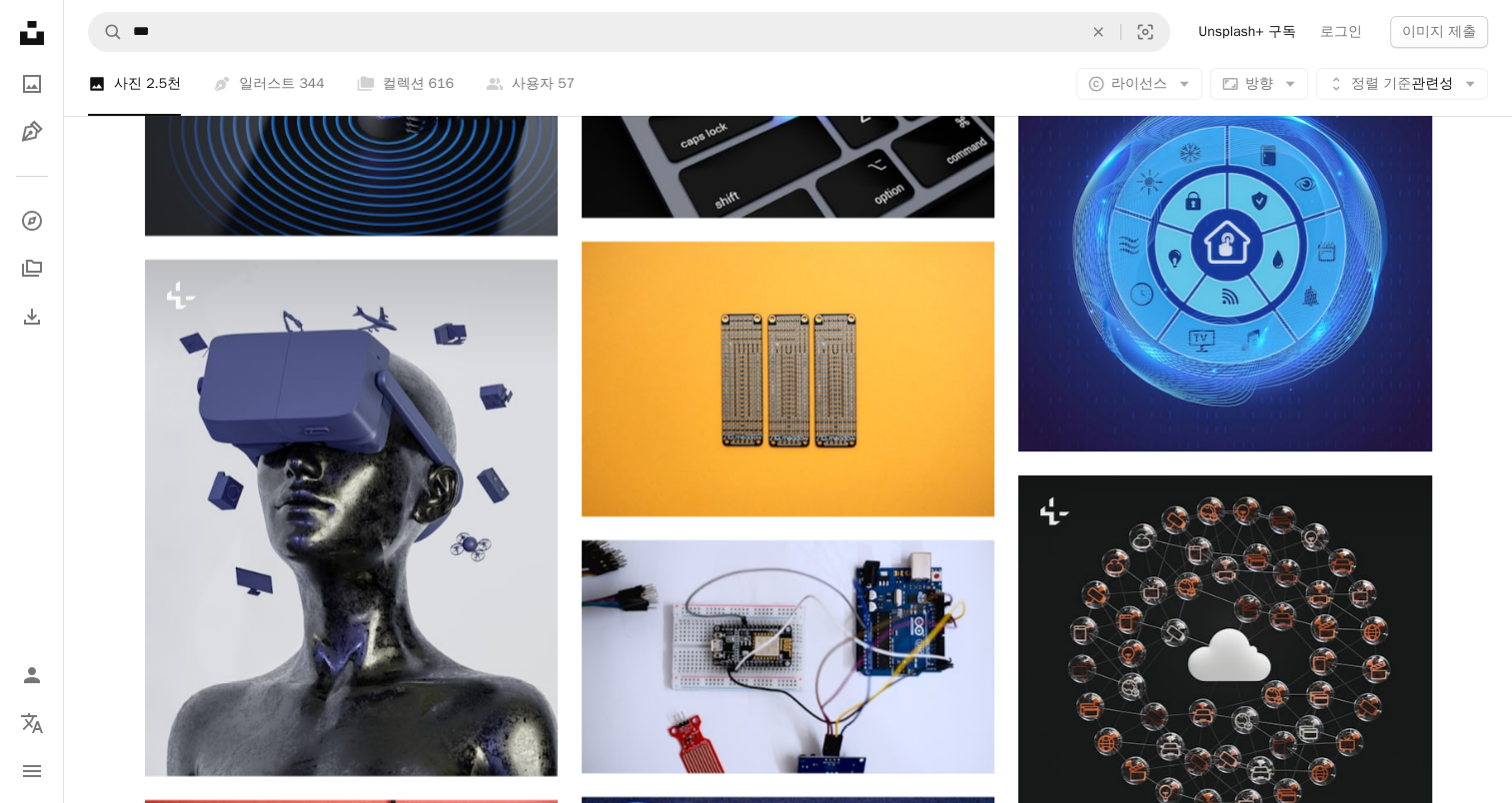 scroll, scrollTop: 7790, scrollLeft: 0, axis: vertical 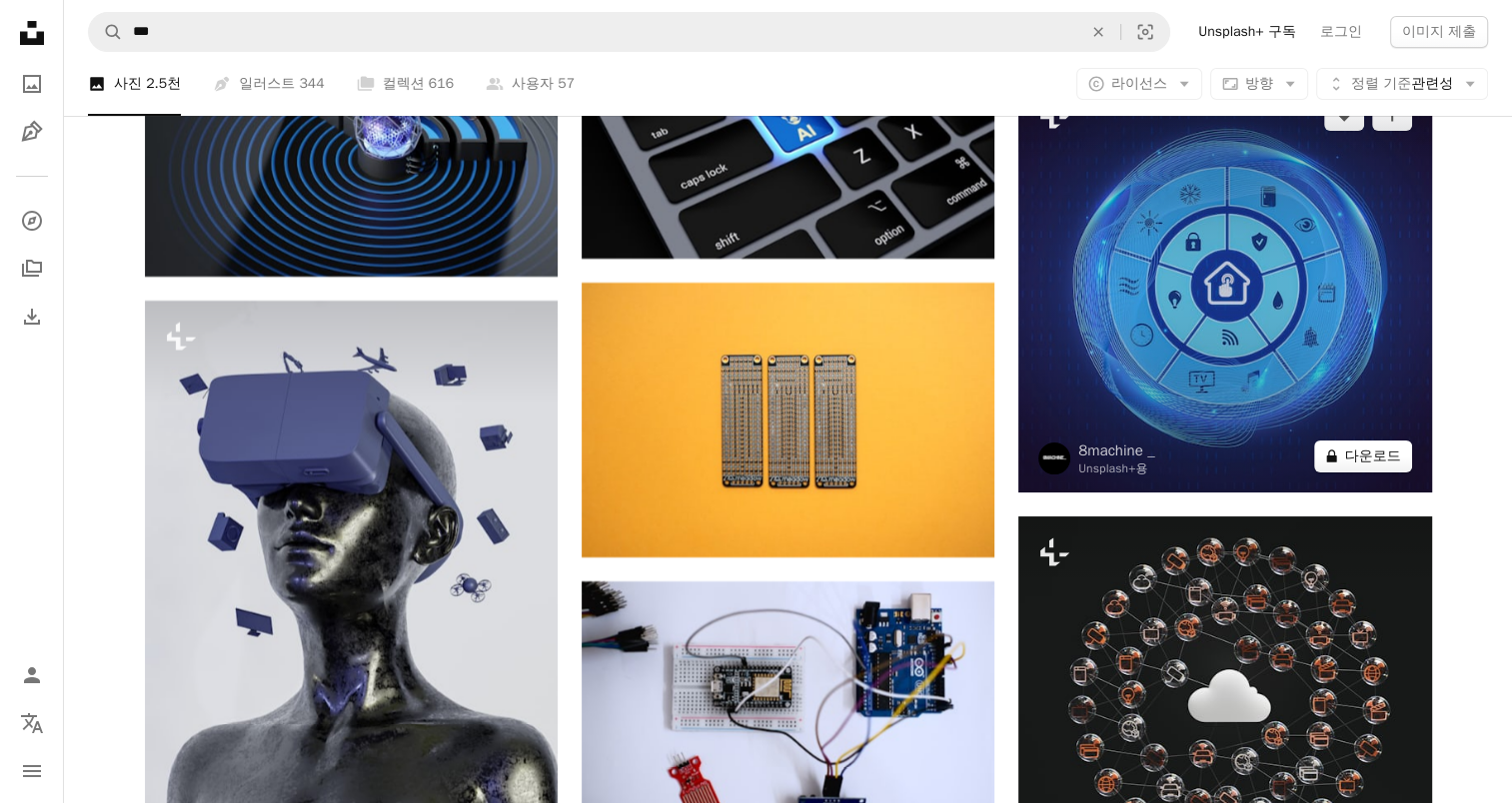 click on "A lock 다운로드" at bounding box center [1363, 456] 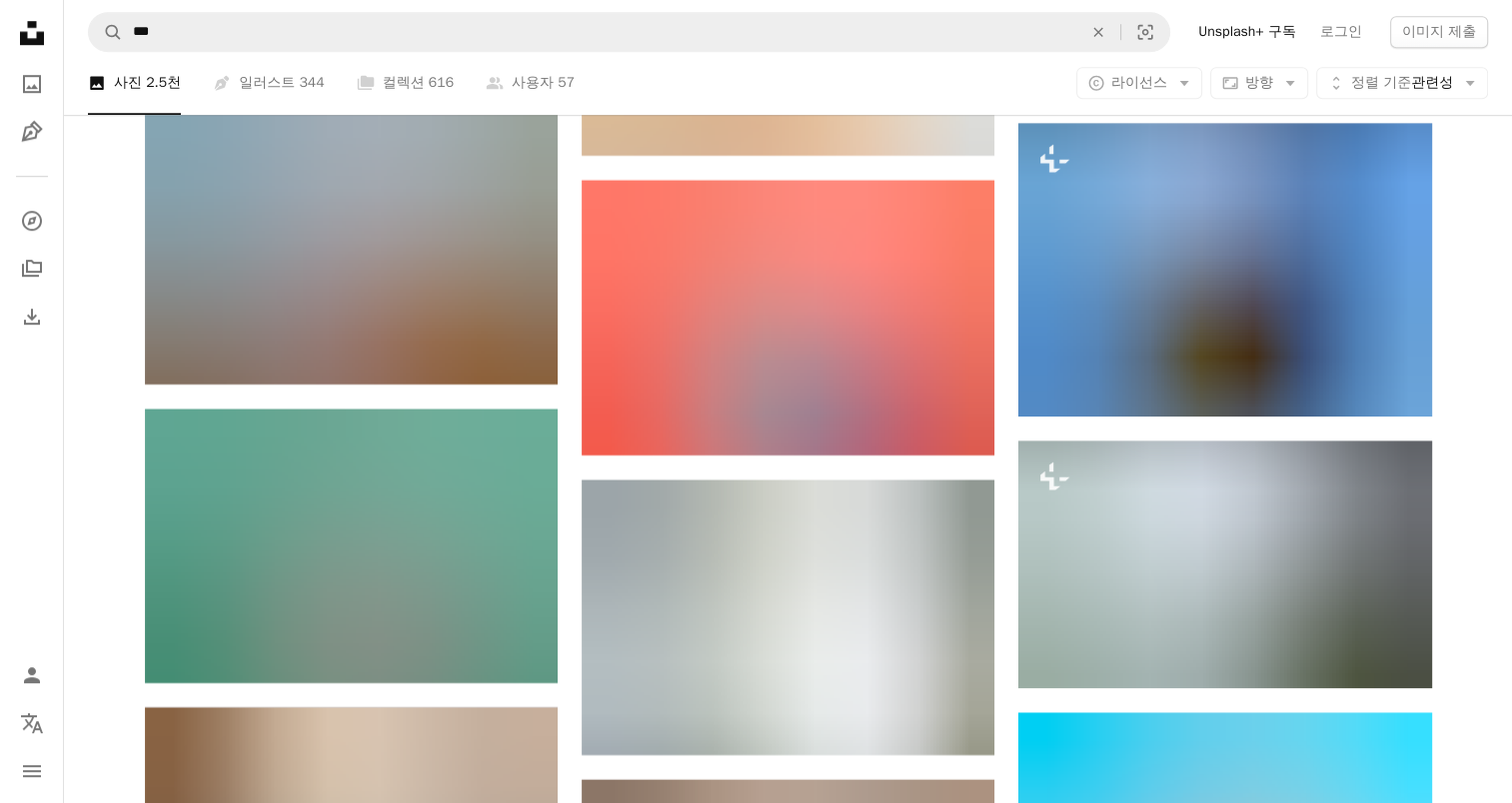 scroll, scrollTop: 9189, scrollLeft: 0, axis: vertical 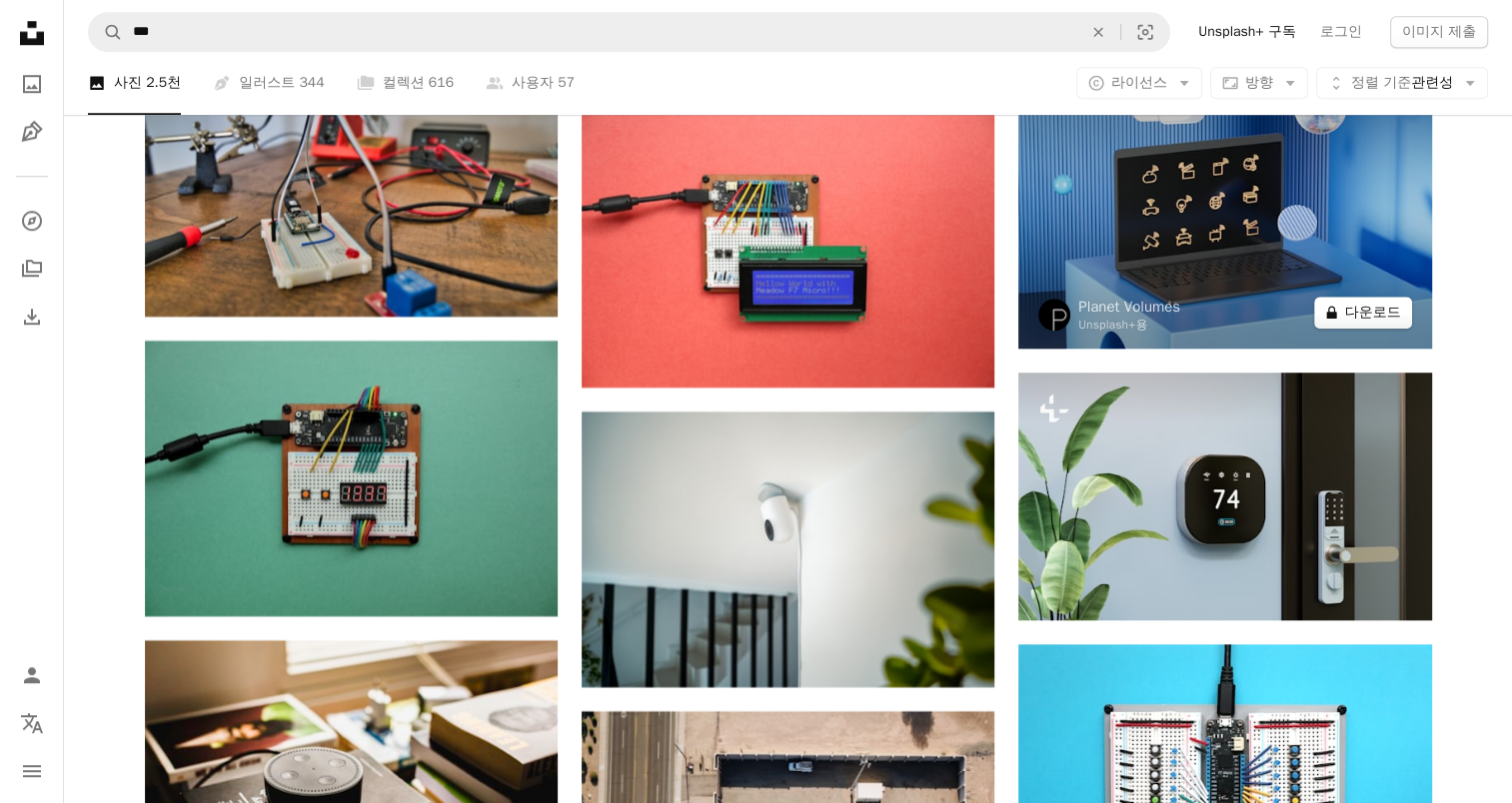 click on "A lock 다운로드" at bounding box center (1363, 313) 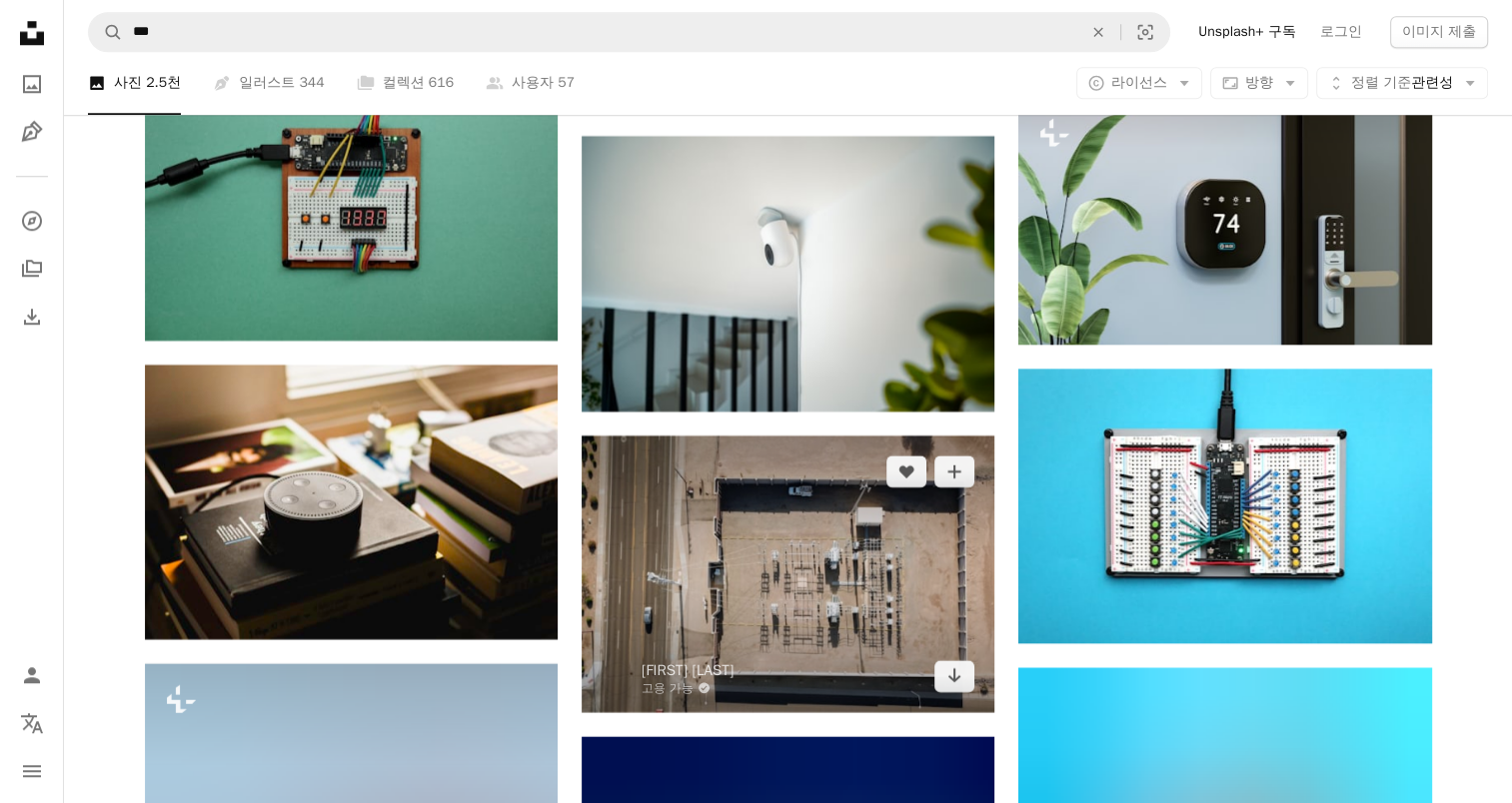 scroll, scrollTop: 9089, scrollLeft: 0, axis: vertical 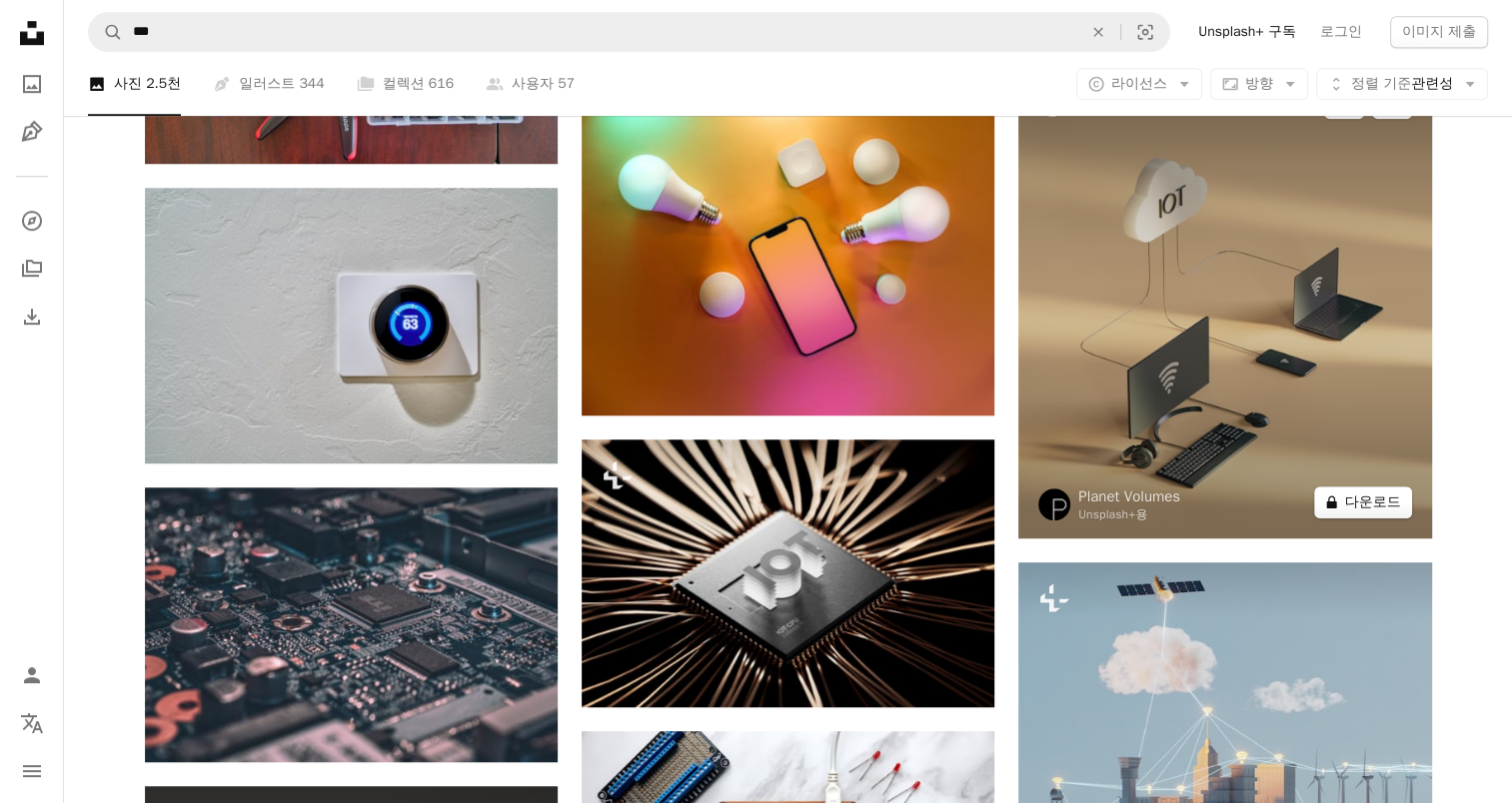 click on "A lock 다운로드" at bounding box center [1363, 502] 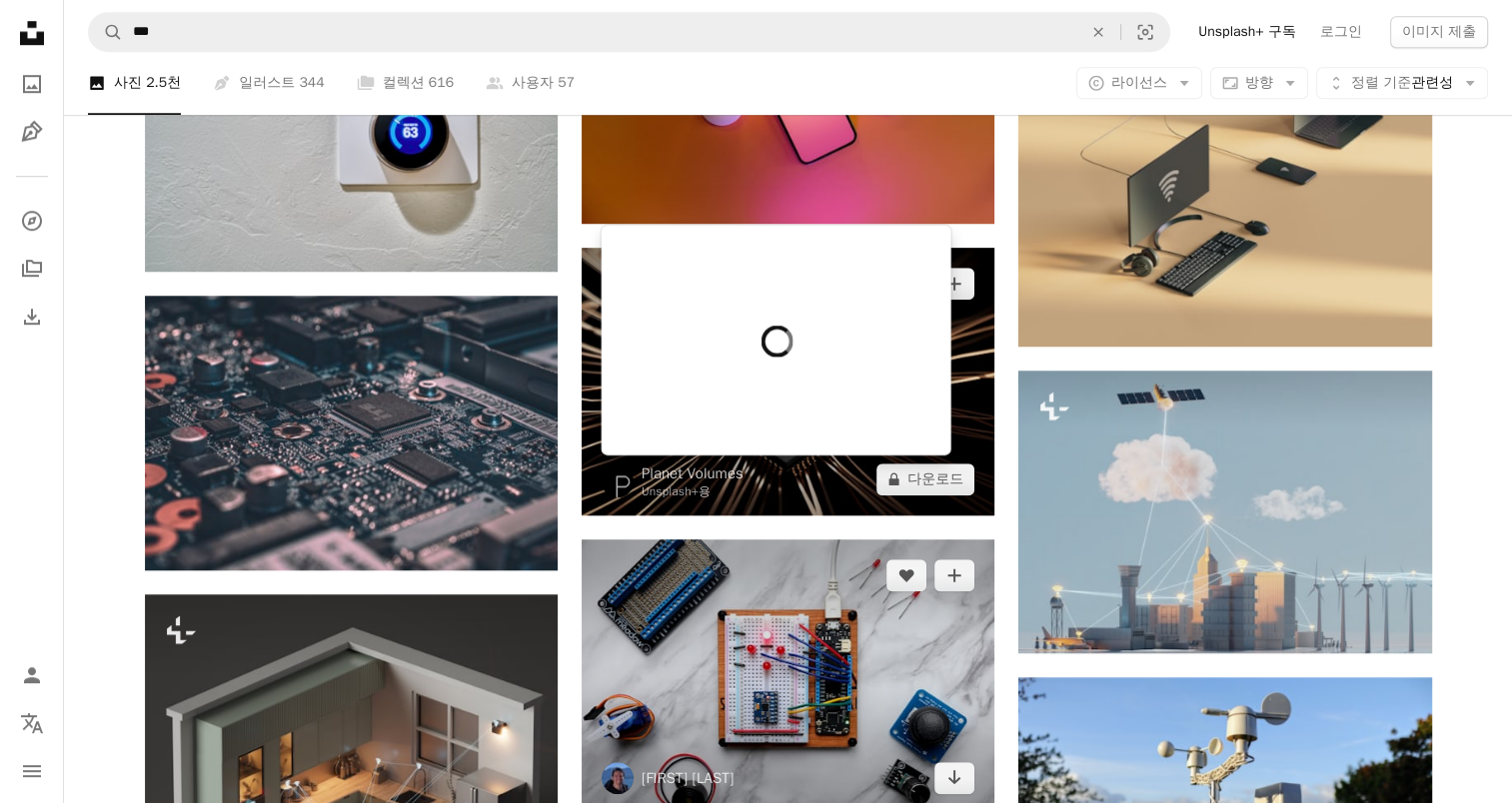 scroll, scrollTop: 1490, scrollLeft: 0, axis: vertical 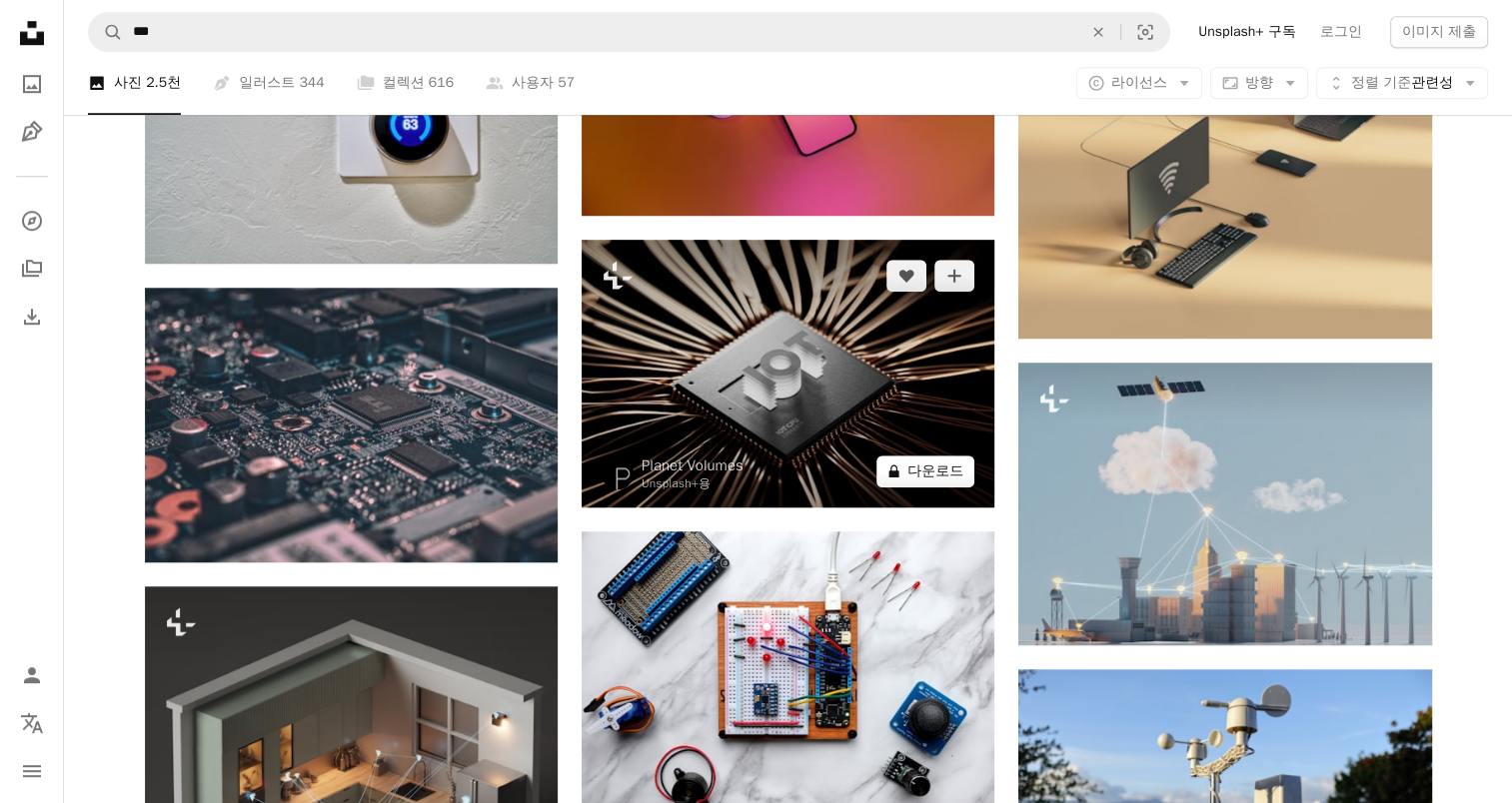 click on "A lock 다운로드" at bounding box center (925, 471) 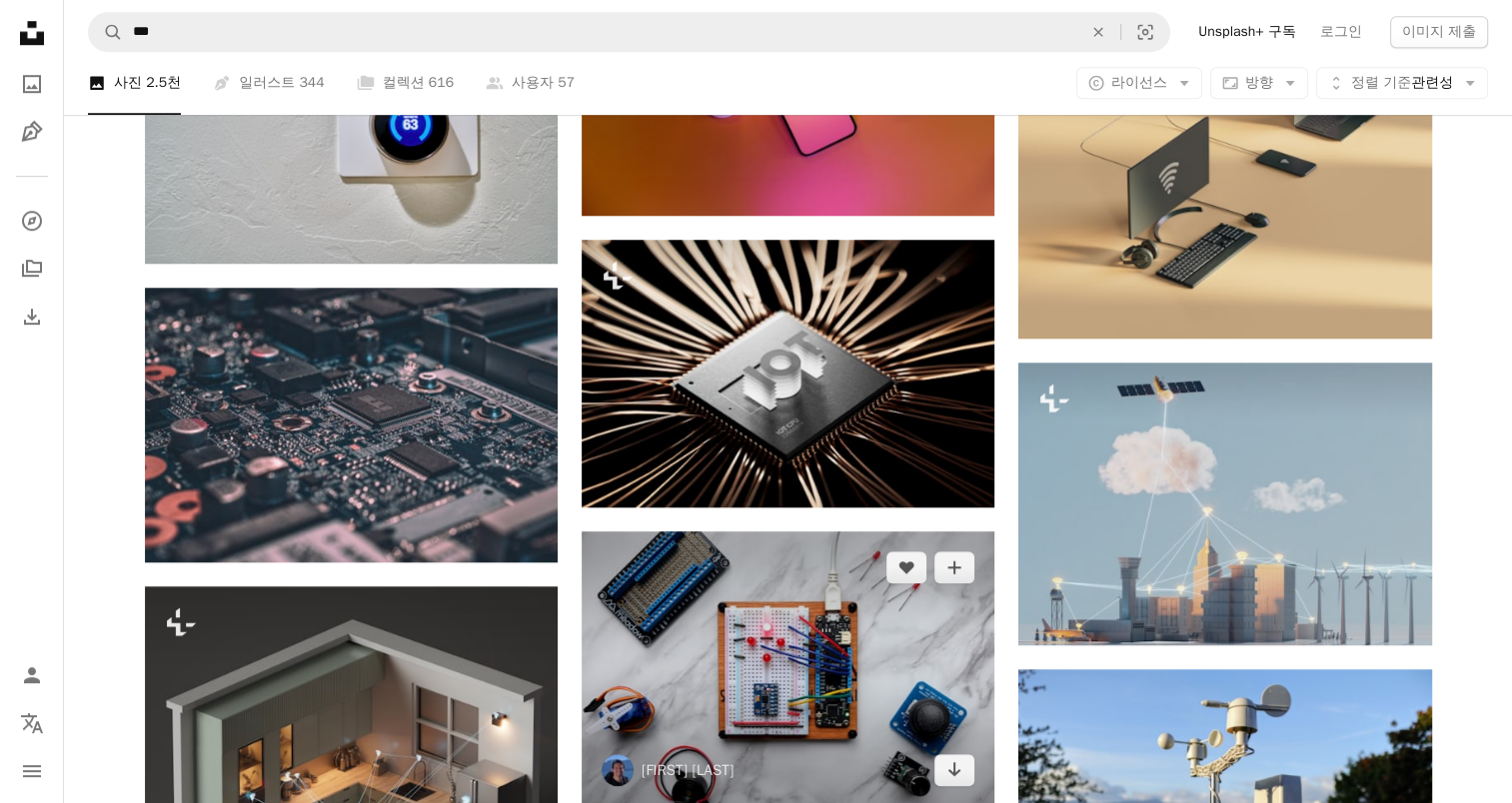 scroll, scrollTop: 1590, scrollLeft: 0, axis: vertical 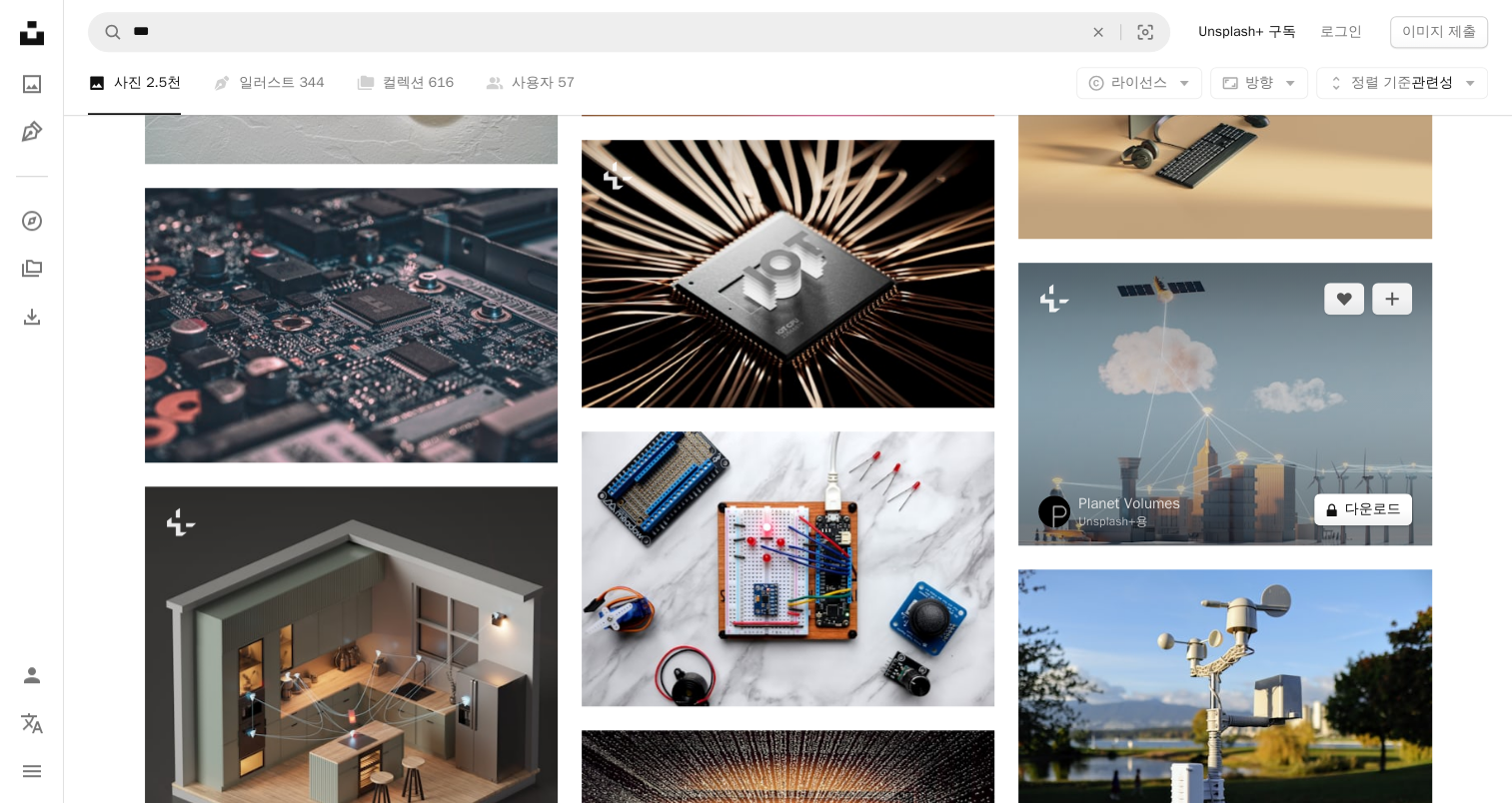 click on "A lock 다운로드" at bounding box center (1363, 509) 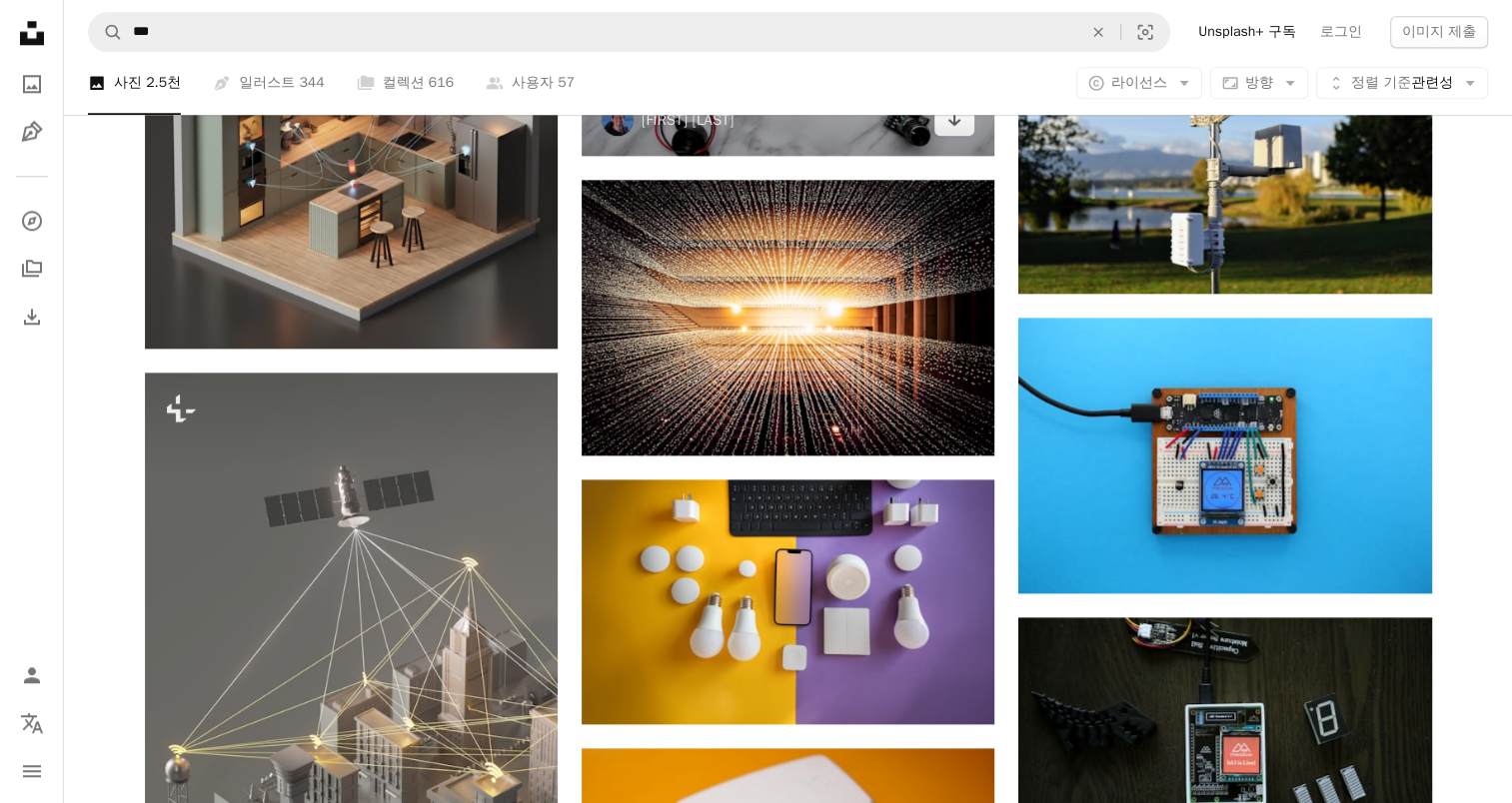 scroll, scrollTop: 2289, scrollLeft: 0, axis: vertical 